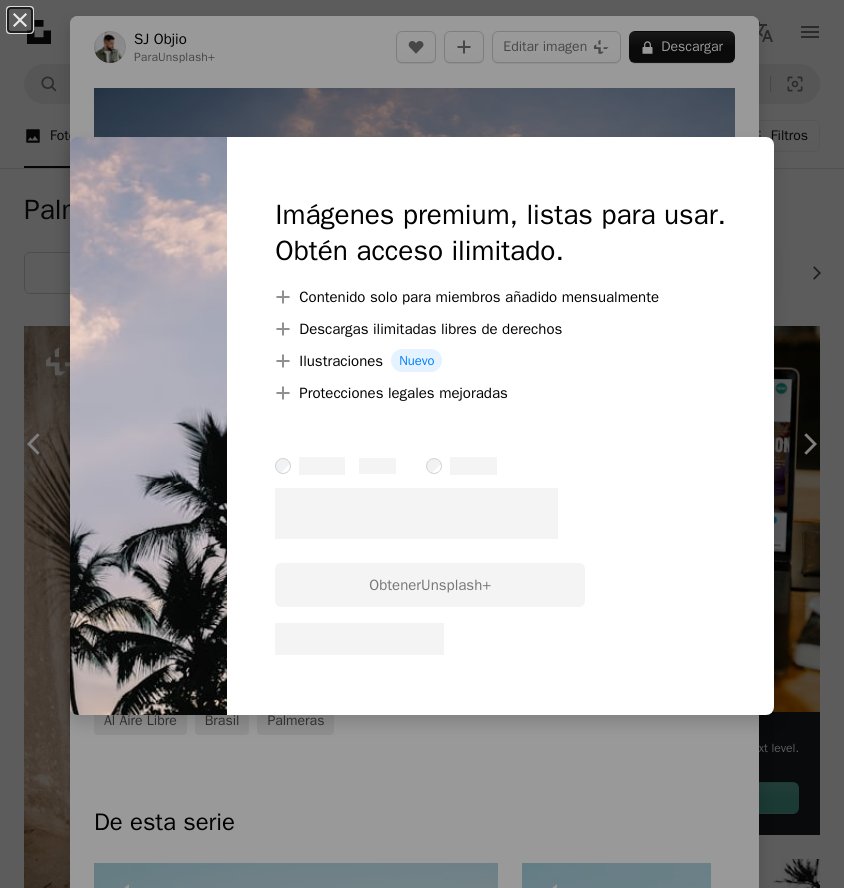 scroll, scrollTop: 22903, scrollLeft: 0, axis: vertical 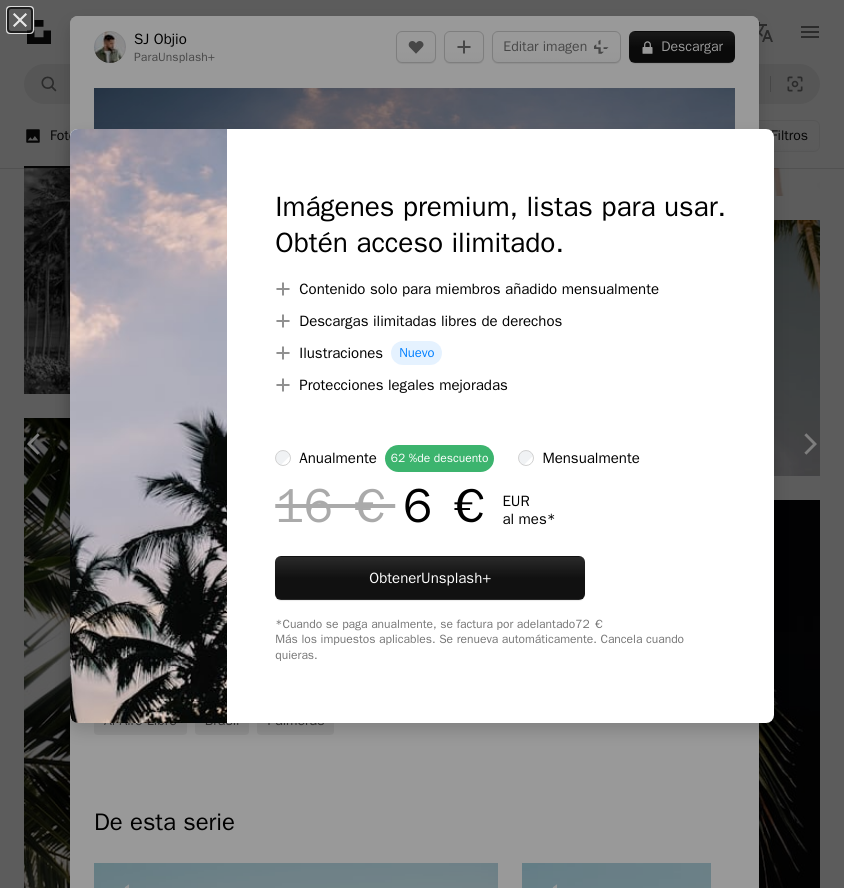 click on "An X shape Imágenes premium, listas para usar. Obtén acceso ilimitado. A plus sign Contenido solo para miembros añadido mensualmente A plus sign Descargas ilimitadas libres de derechos A plus sign Ilustraciones  Nuevo A plus sign Protecciones legales mejoradas anualmente 62 %  de descuento mensualmente 16 €   6 € EUR al mes * Obtener  Unsplash+ *Cuando se paga anualmente, se factura por adelantado  72 € Más los impuestos aplicables. Se renueva automáticamente. Cancela cuando quieras." at bounding box center (422, 444) 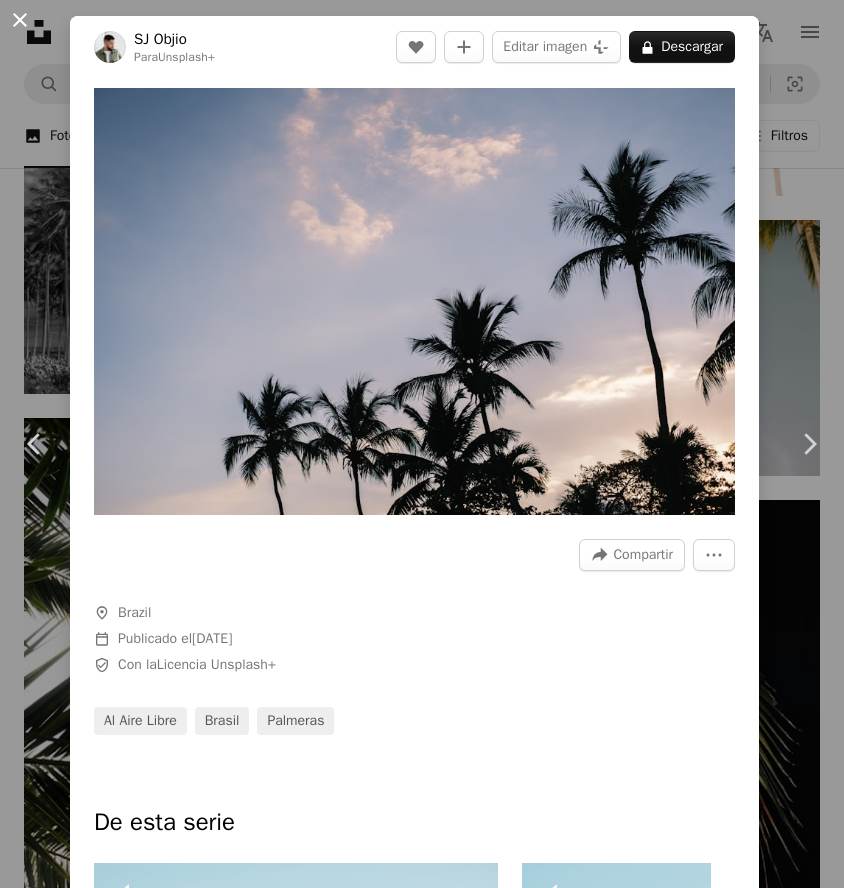 click on "An X shape" at bounding box center (20, 20) 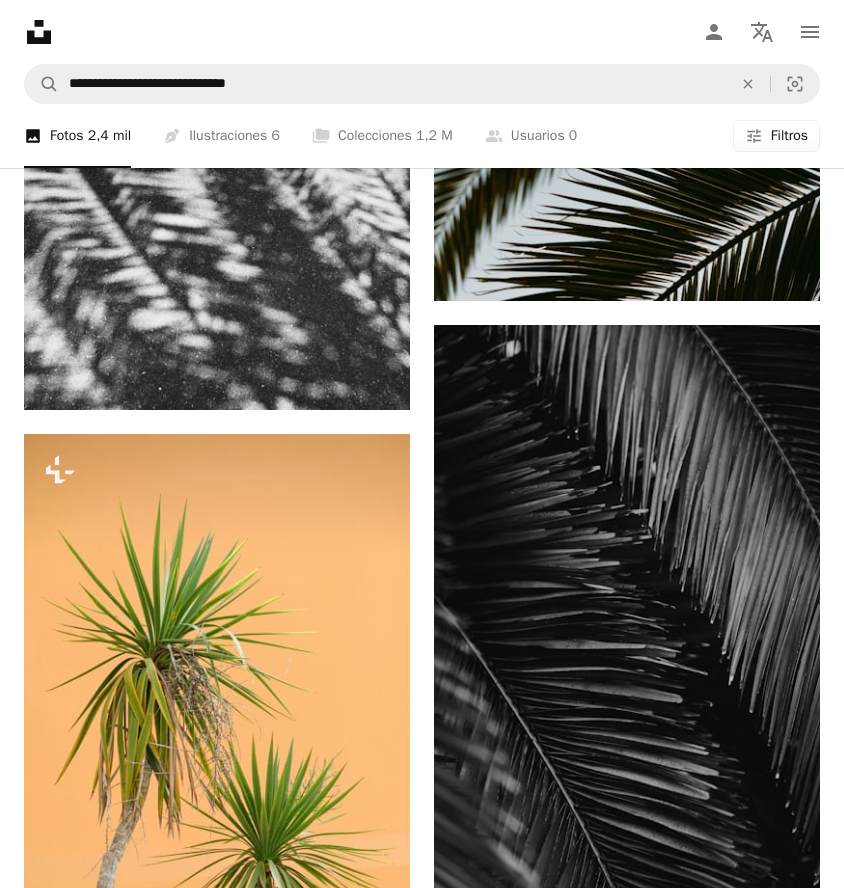 scroll, scrollTop: 1618, scrollLeft: 0, axis: vertical 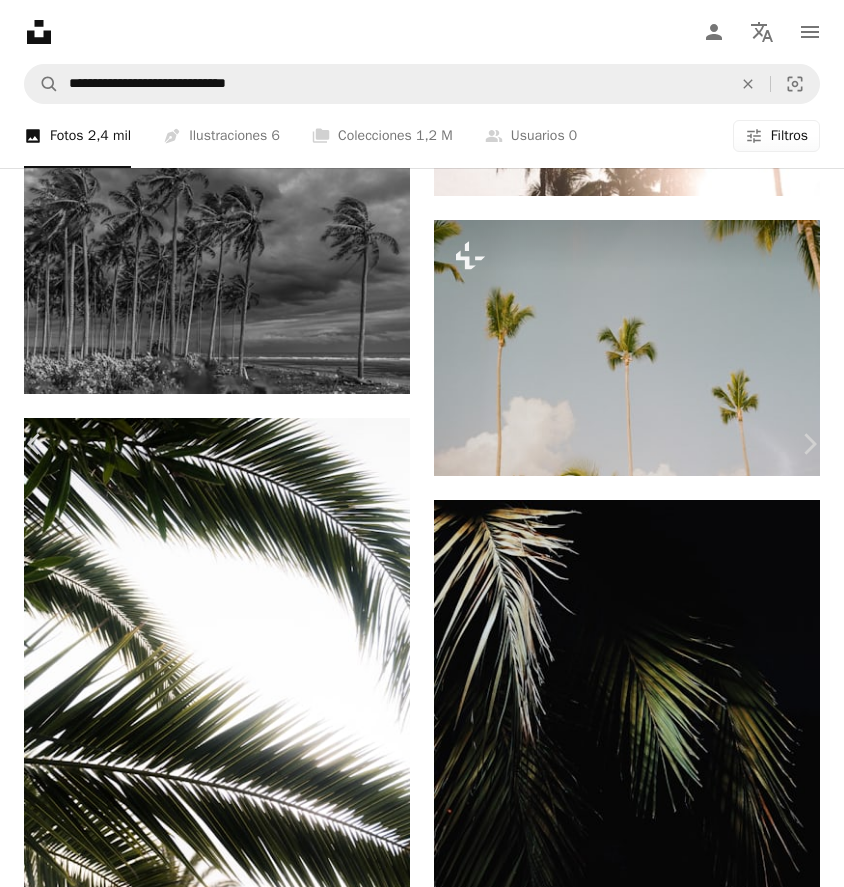 click at bounding box center (581, 13434) 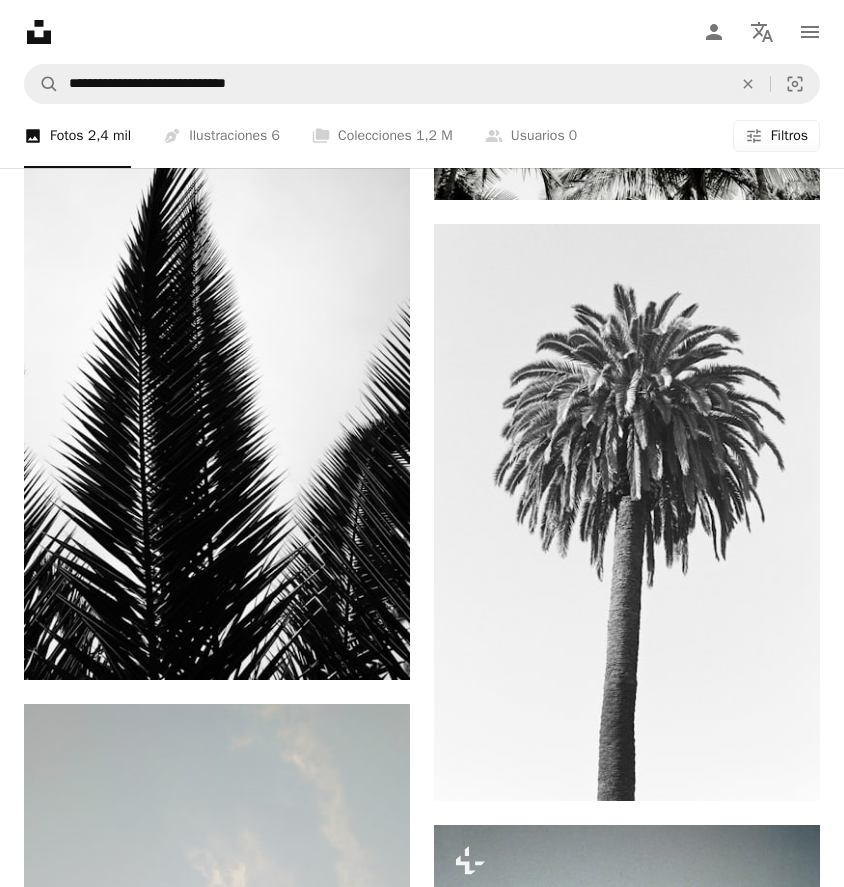 scroll, scrollTop: 4057, scrollLeft: 0, axis: vertical 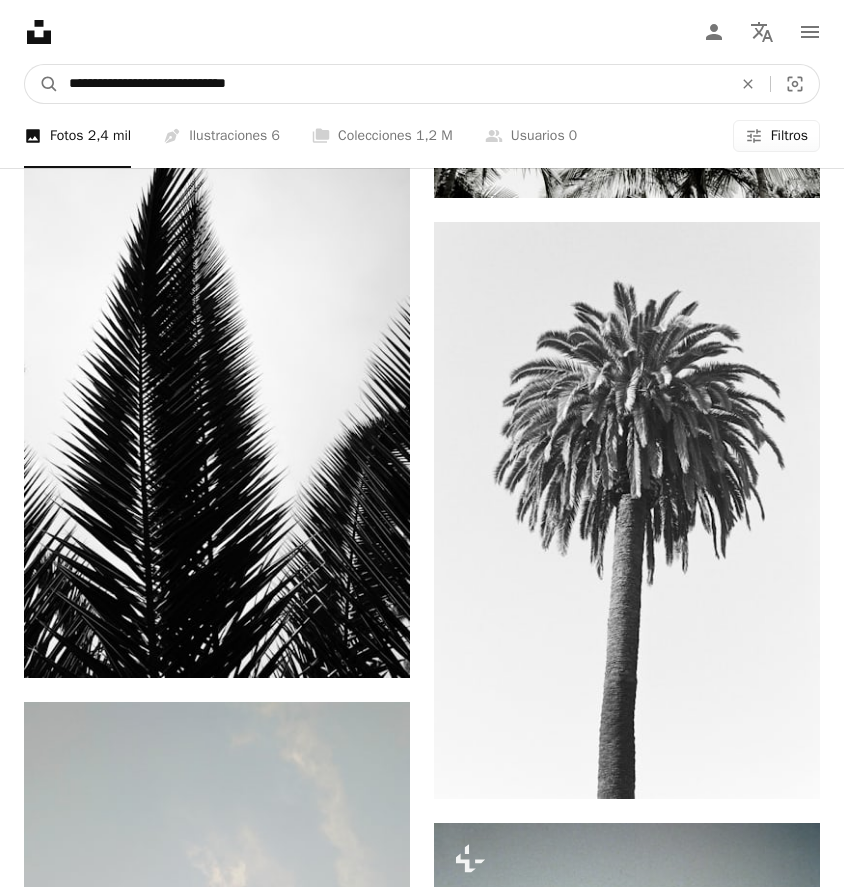 click on "**********" at bounding box center [392, 84] 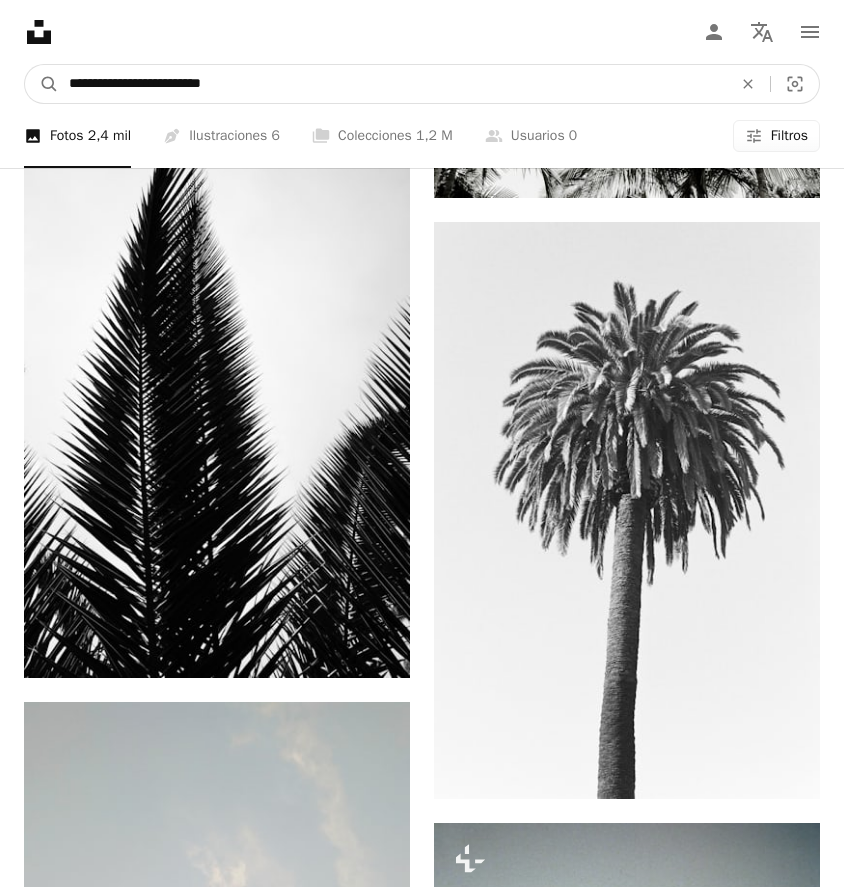 type on "**********" 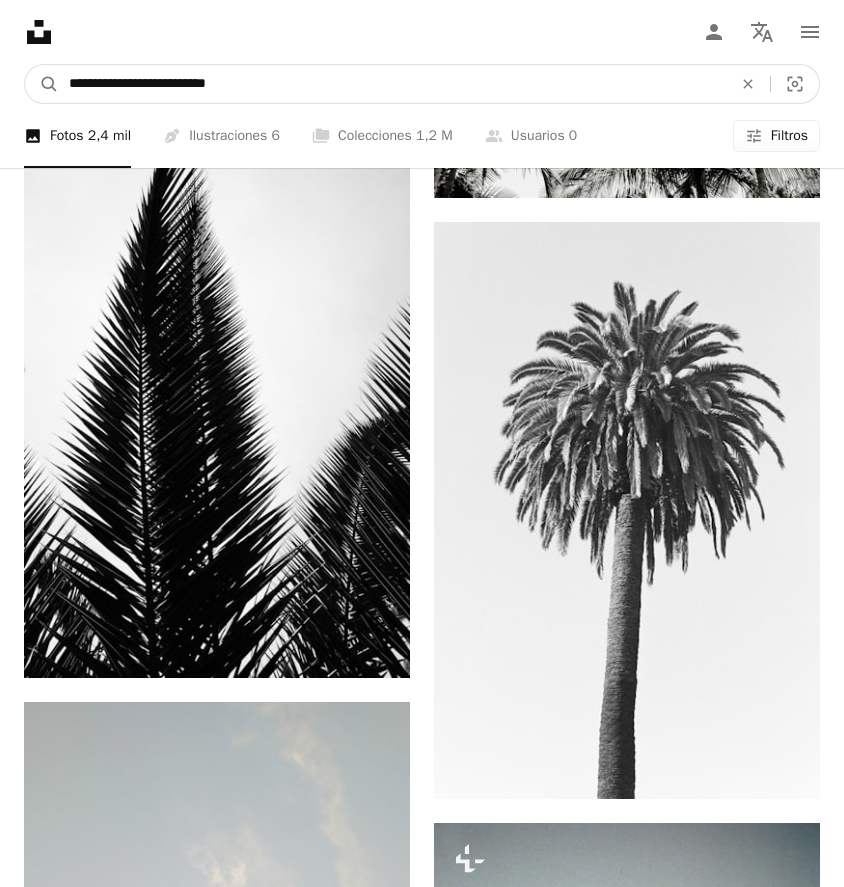 click on "A magnifying glass" at bounding box center (42, 84) 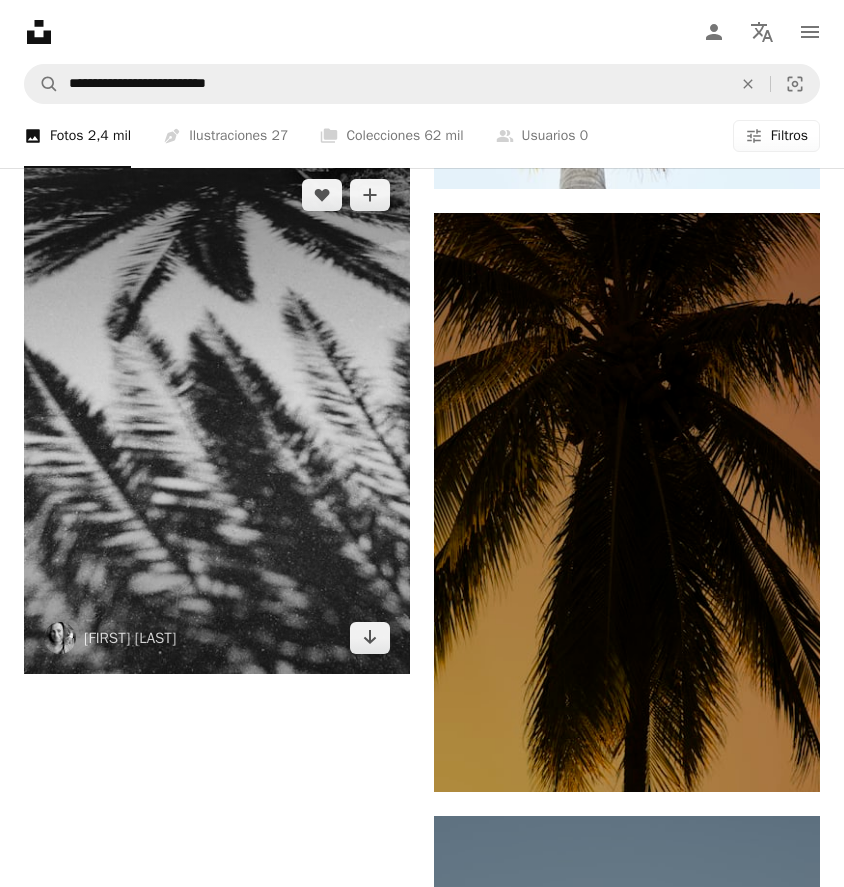 scroll, scrollTop: 4343, scrollLeft: 0, axis: vertical 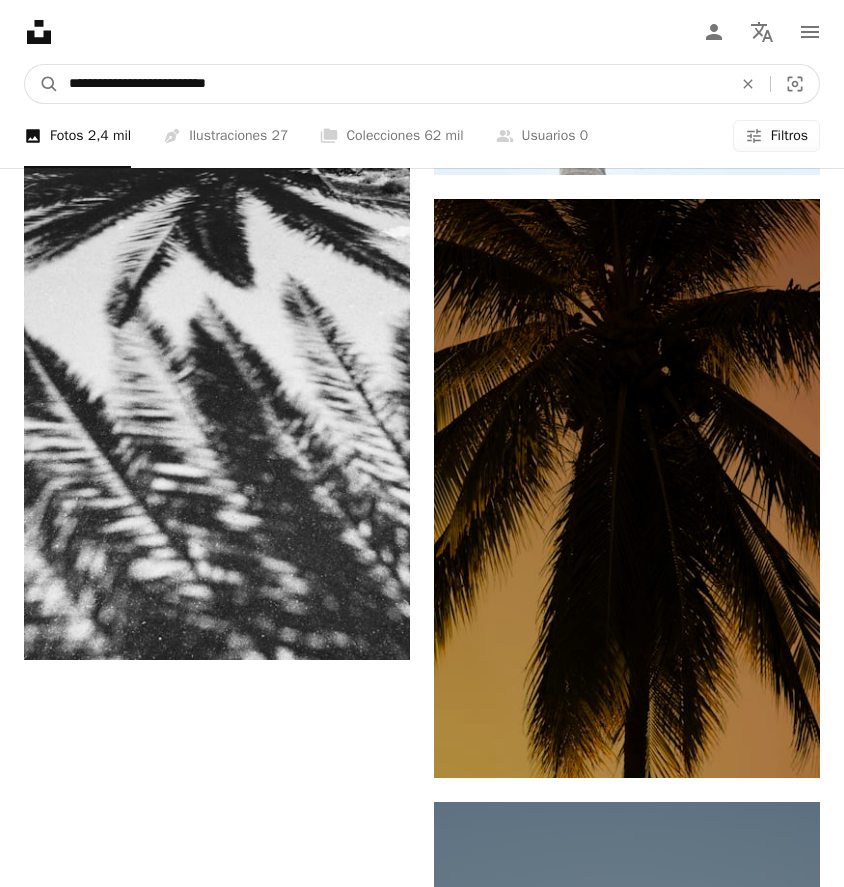 click on "**********" at bounding box center (392, 84) 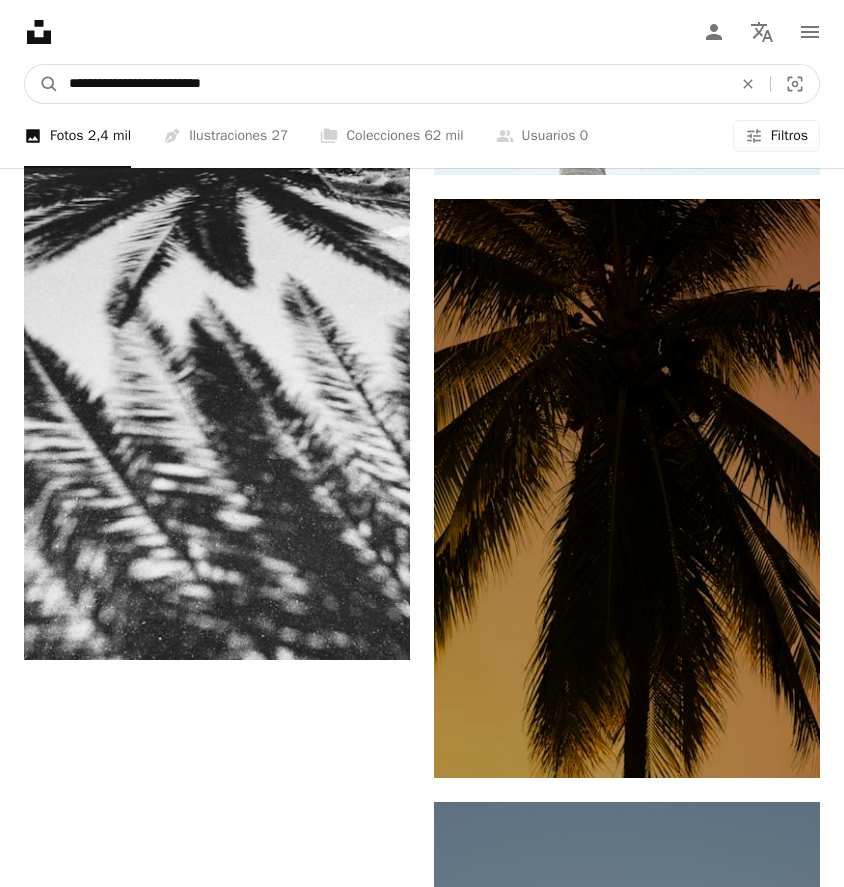 click on "A magnifying glass" at bounding box center [42, 84] 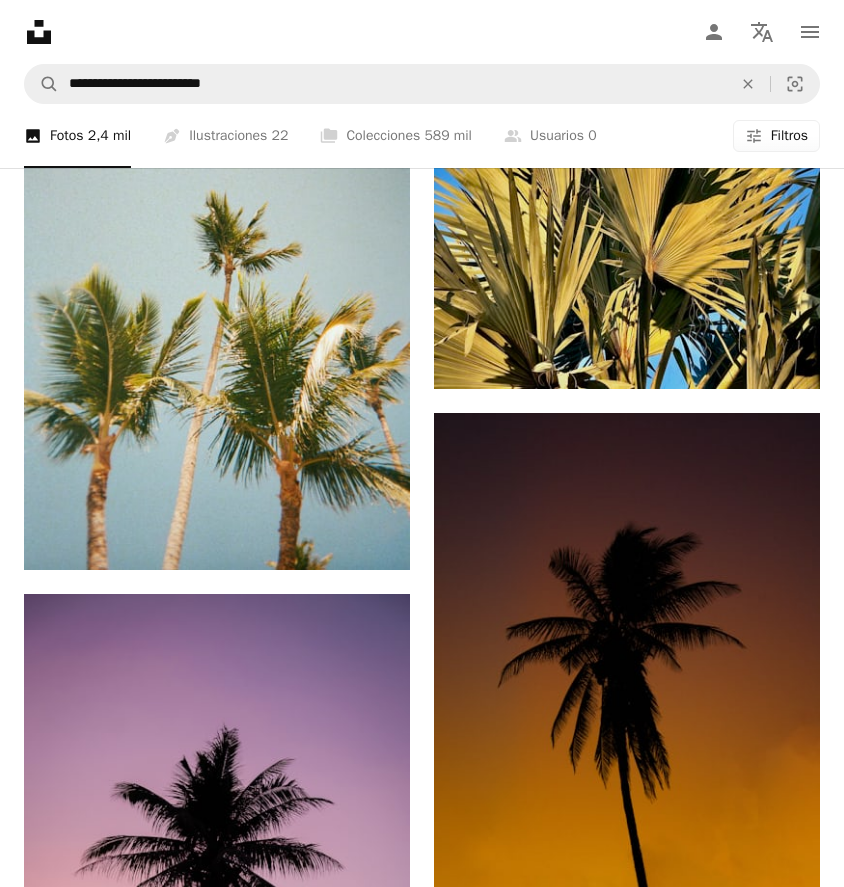 scroll, scrollTop: 4174, scrollLeft: 0, axis: vertical 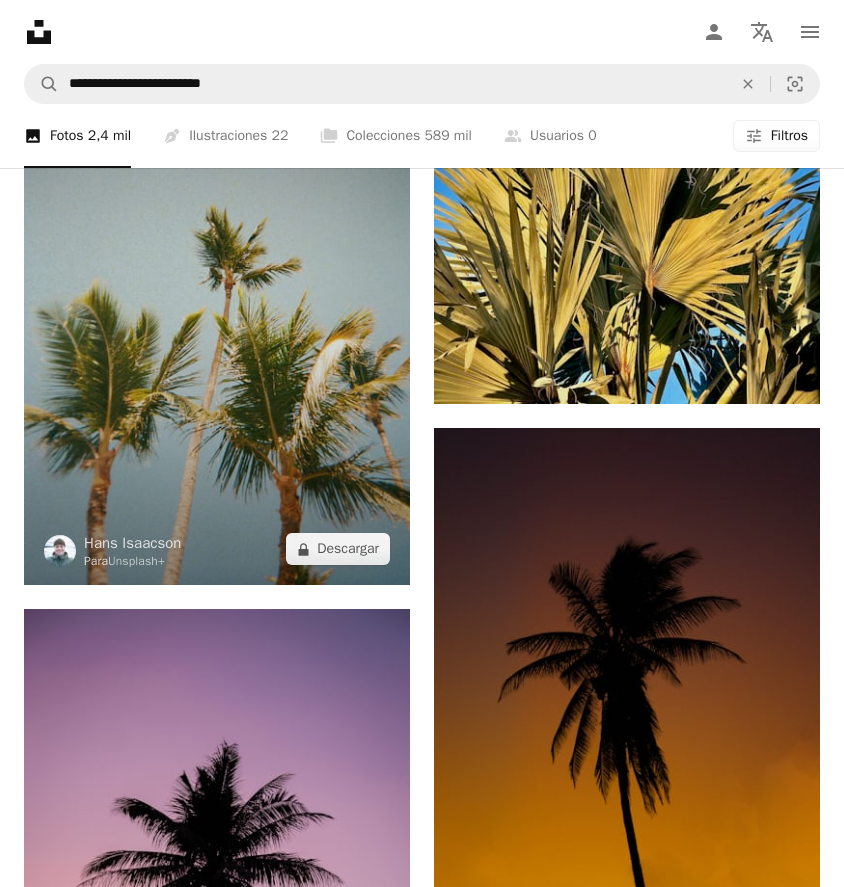 click at bounding box center [217, 295] 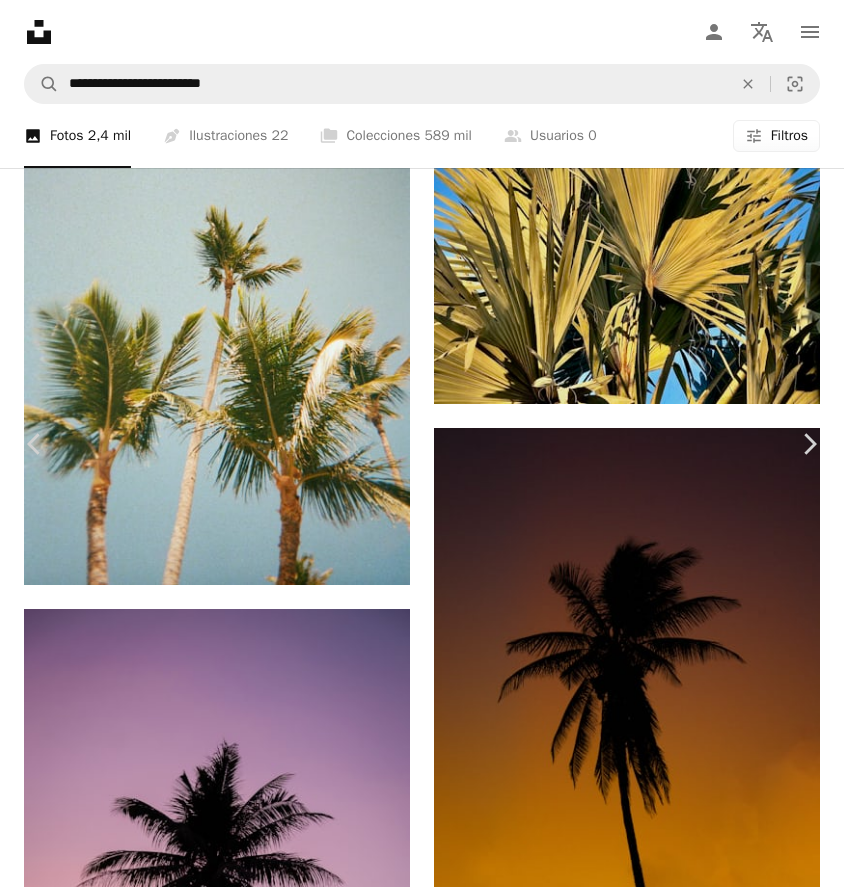 scroll, scrollTop: 990, scrollLeft: 0, axis: vertical 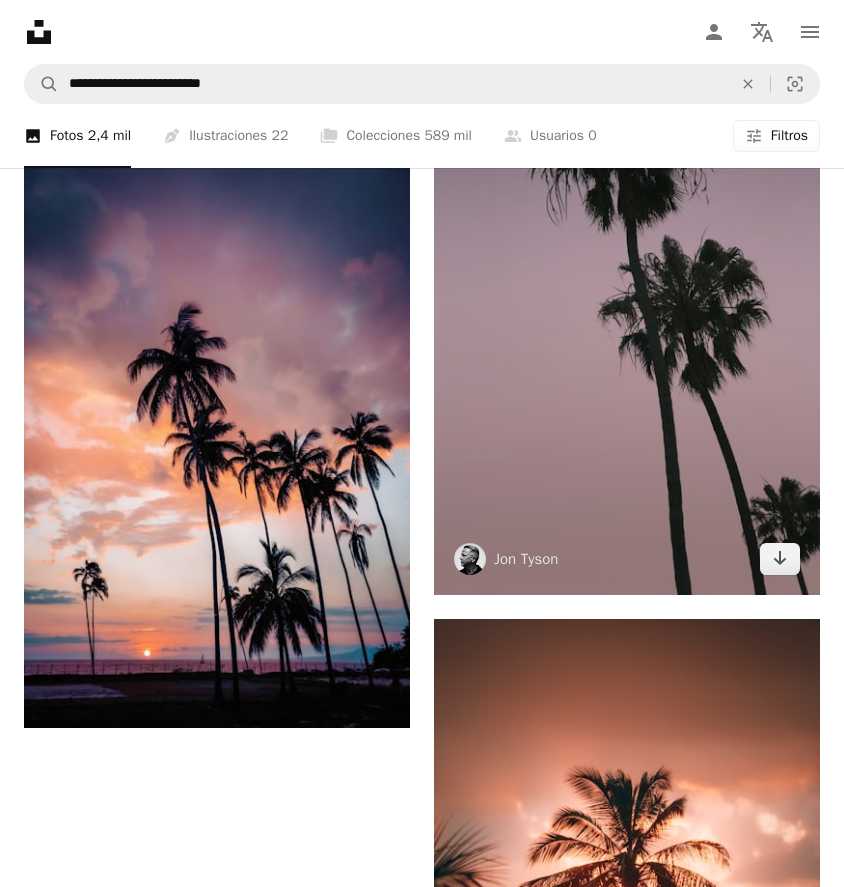 click at bounding box center (627, 280) 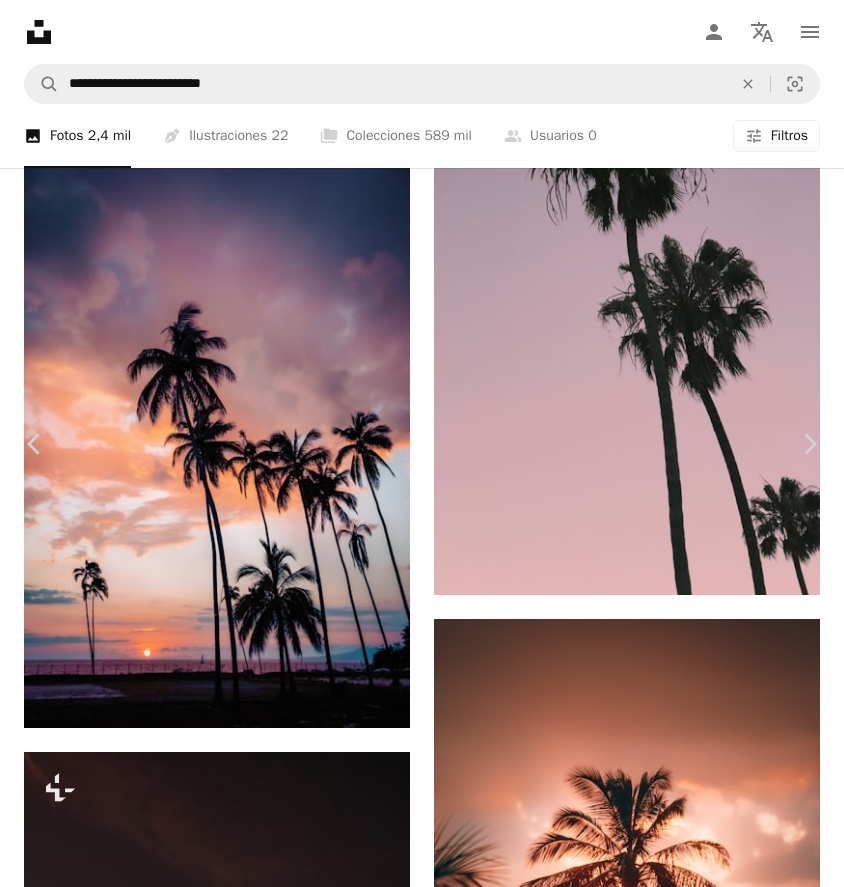 scroll, scrollTop: 3691, scrollLeft: 0, axis: vertical 